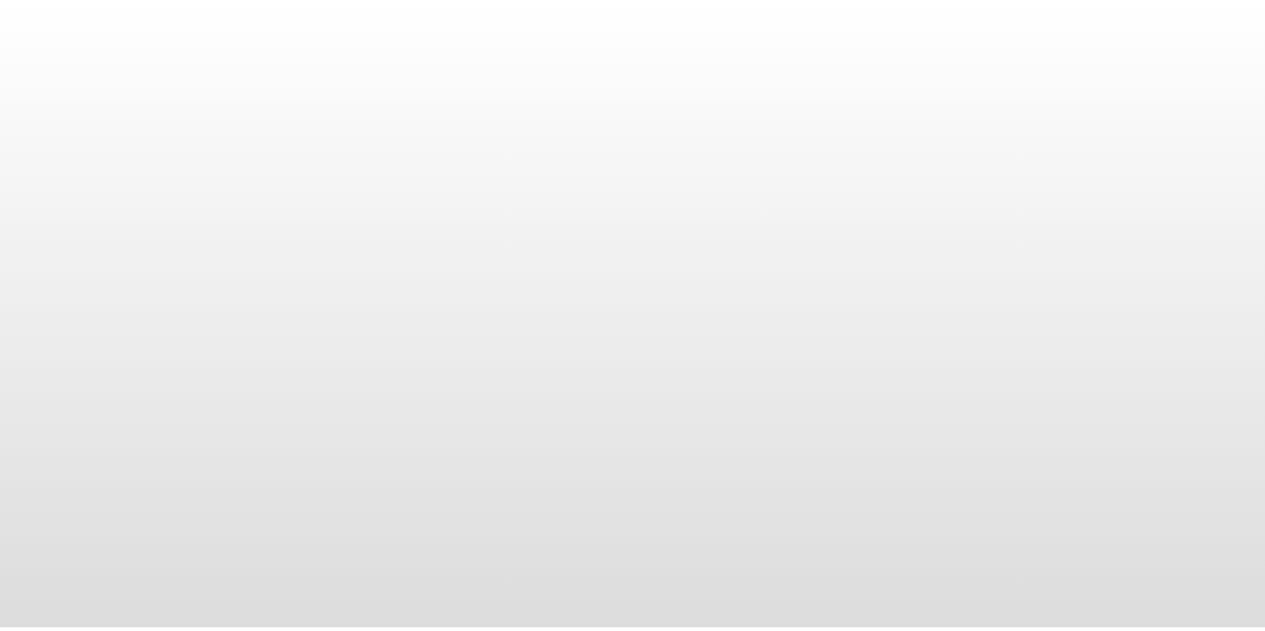 scroll, scrollTop: 0, scrollLeft: 0, axis: both 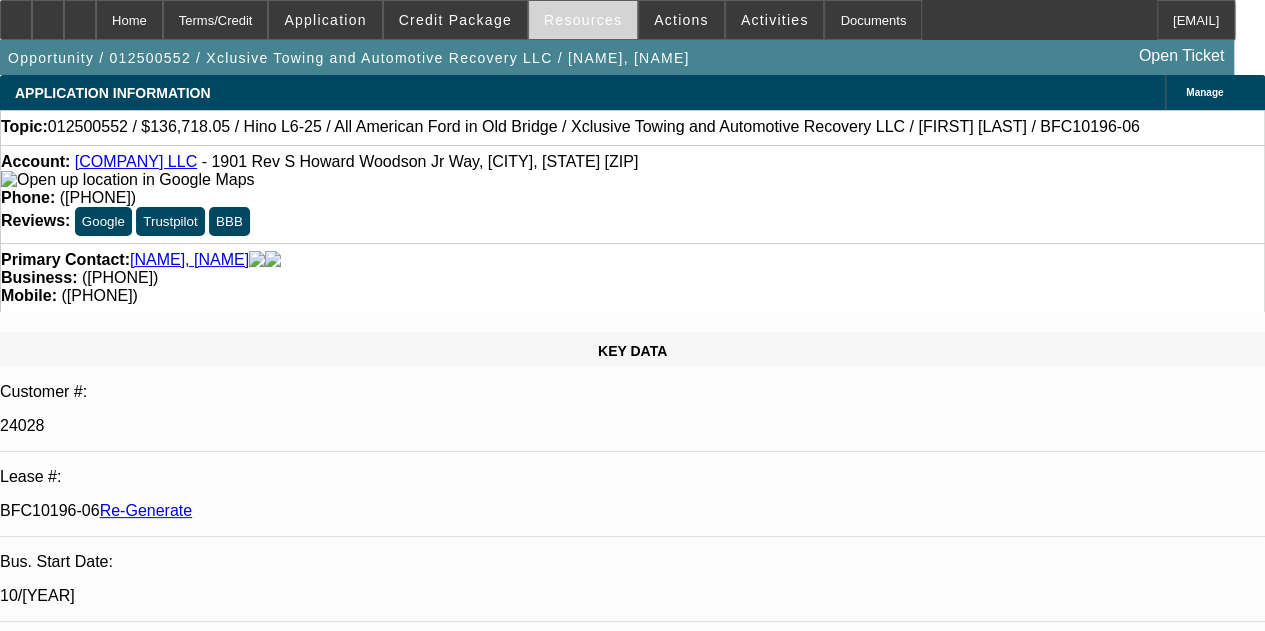 click on "Resources" at bounding box center [583, 20] 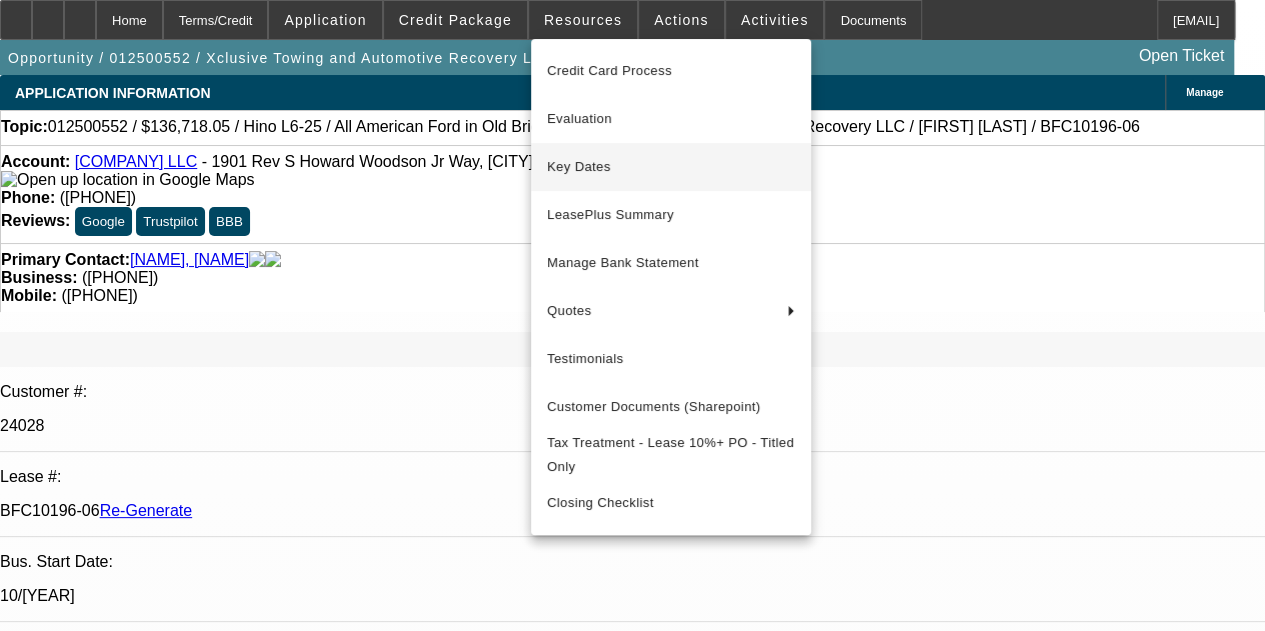 click on "Key Dates" at bounding box center (671, 167) 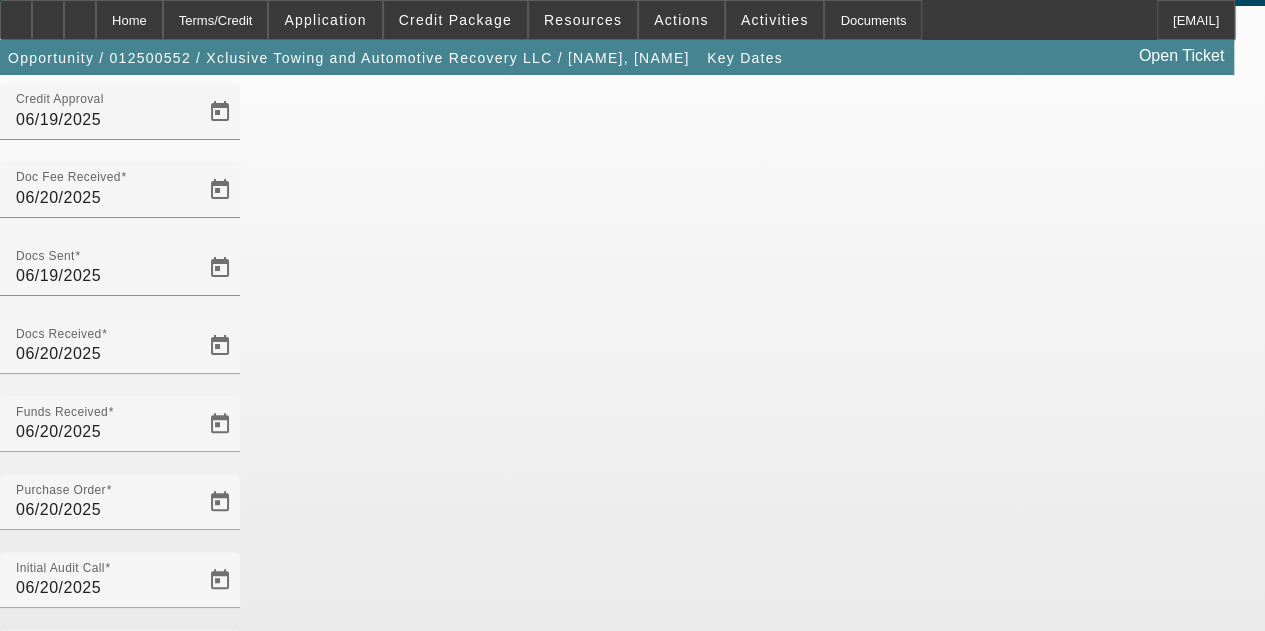scroll, scrollTop: 108, scrollLeft: 0, axis: vertical 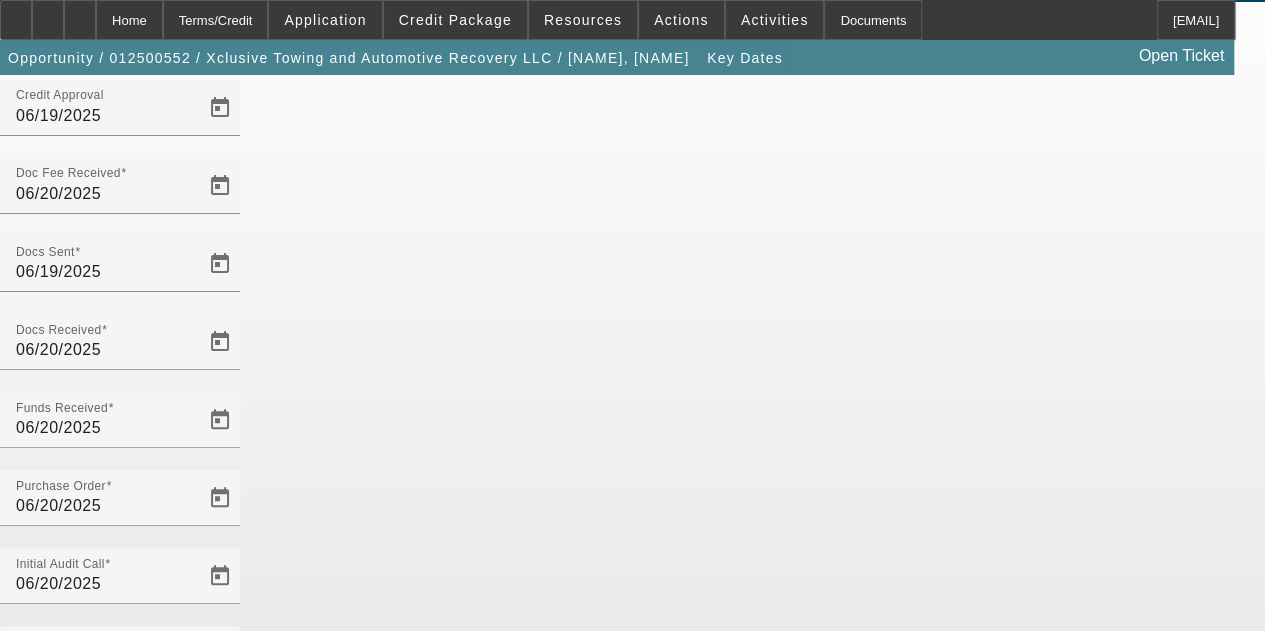 click at bounding box center (220, 810) 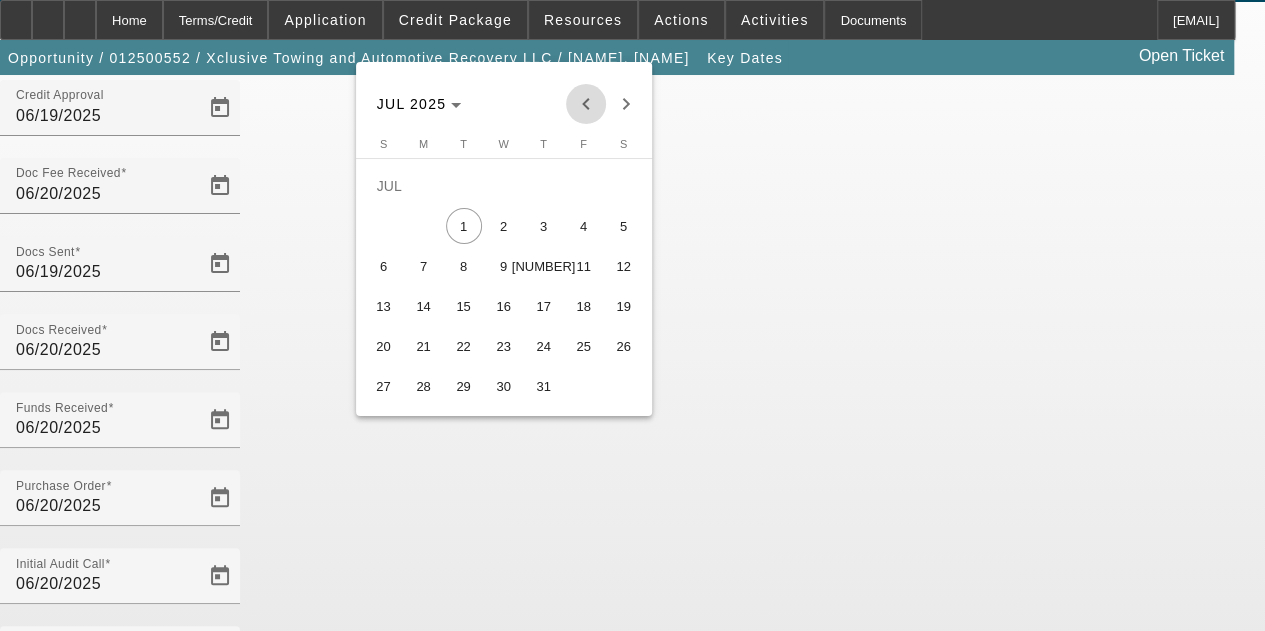 click at bounding box center (586, 104) 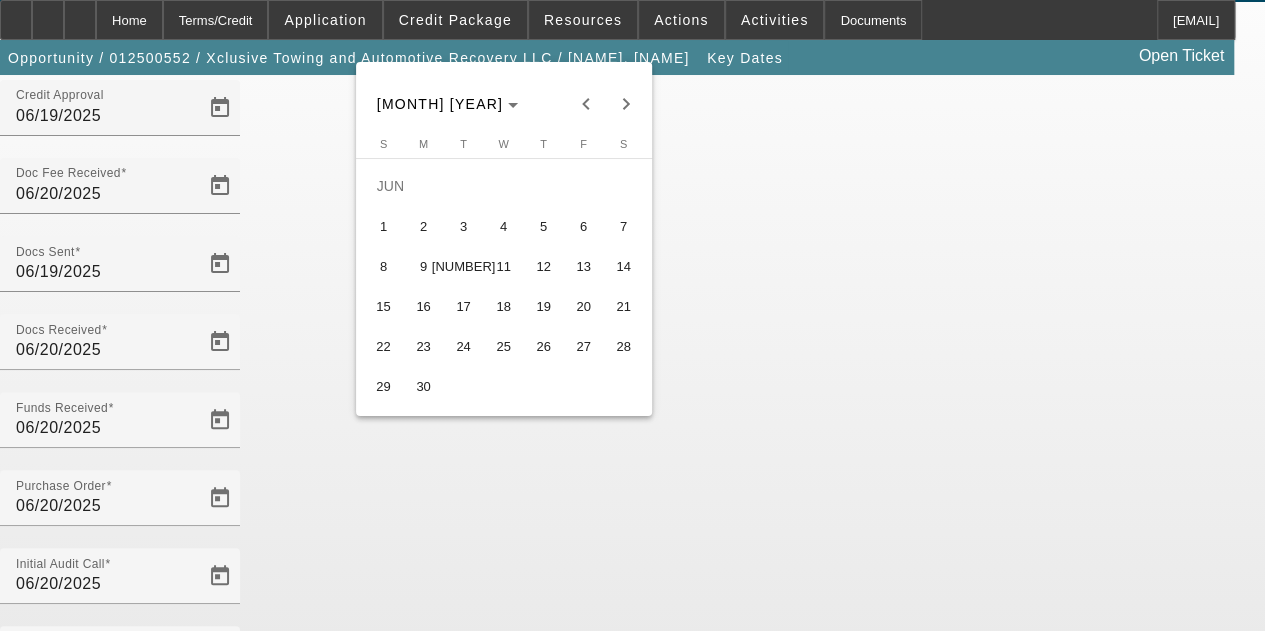 click on "27" at bounding box center [584, 346] 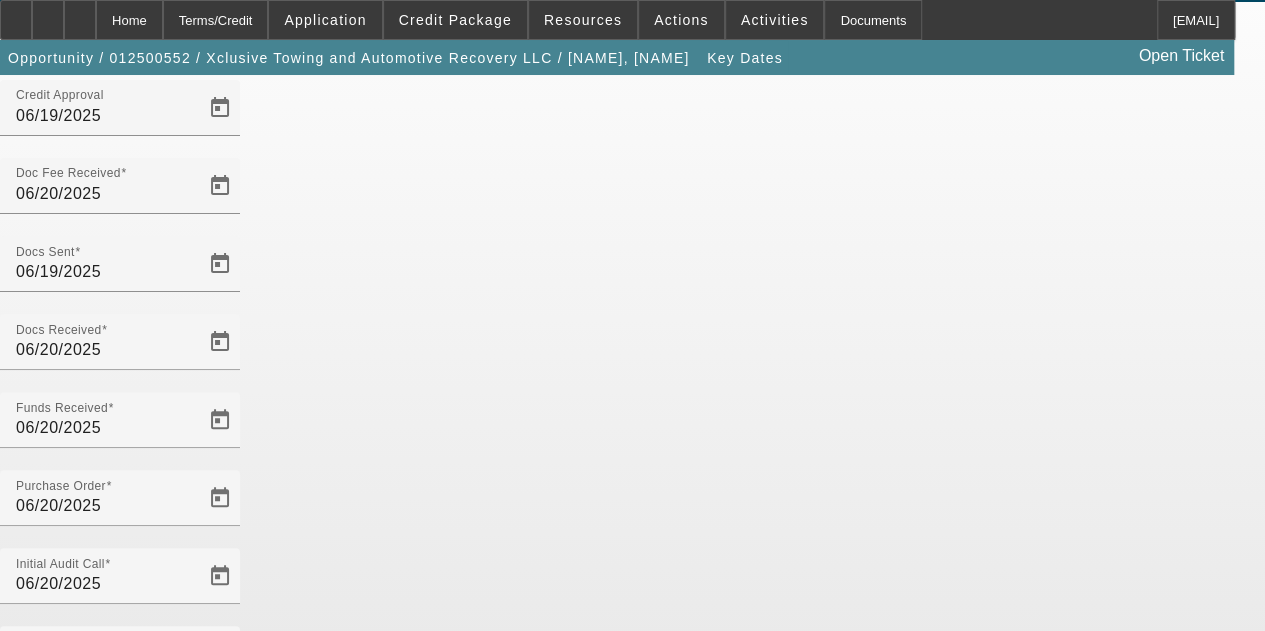 click on "Save" at bounding box center [23, 1125] 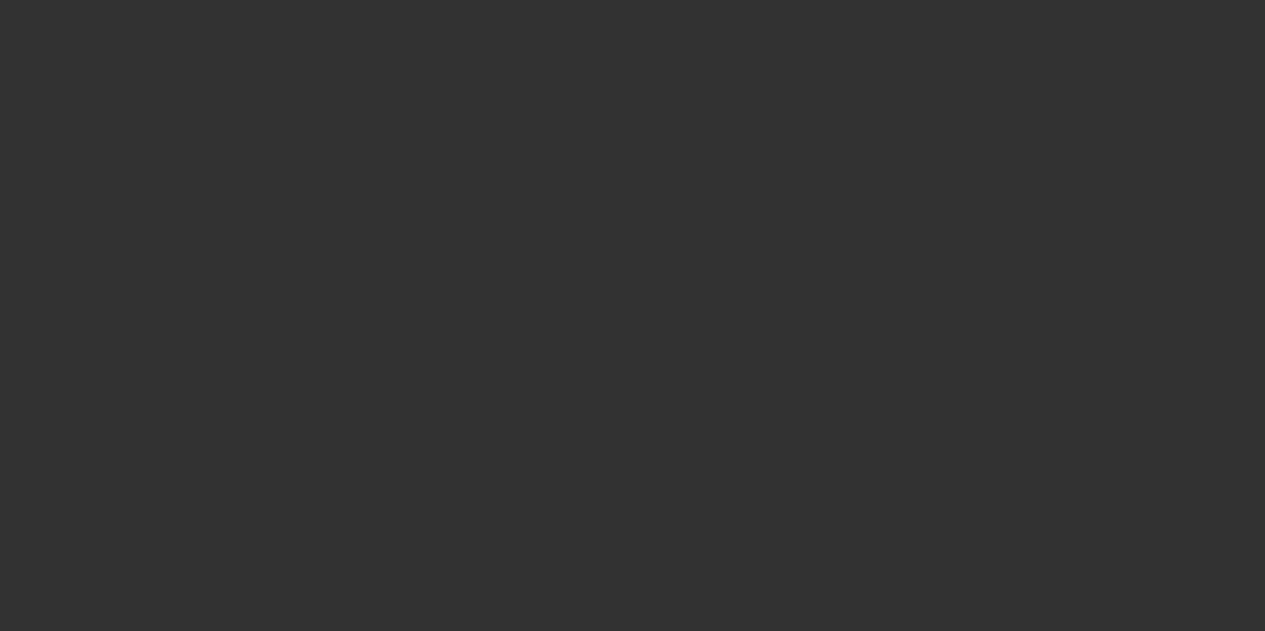 scroll, scrollTop: 0, scrollLeft: 0, axis: both 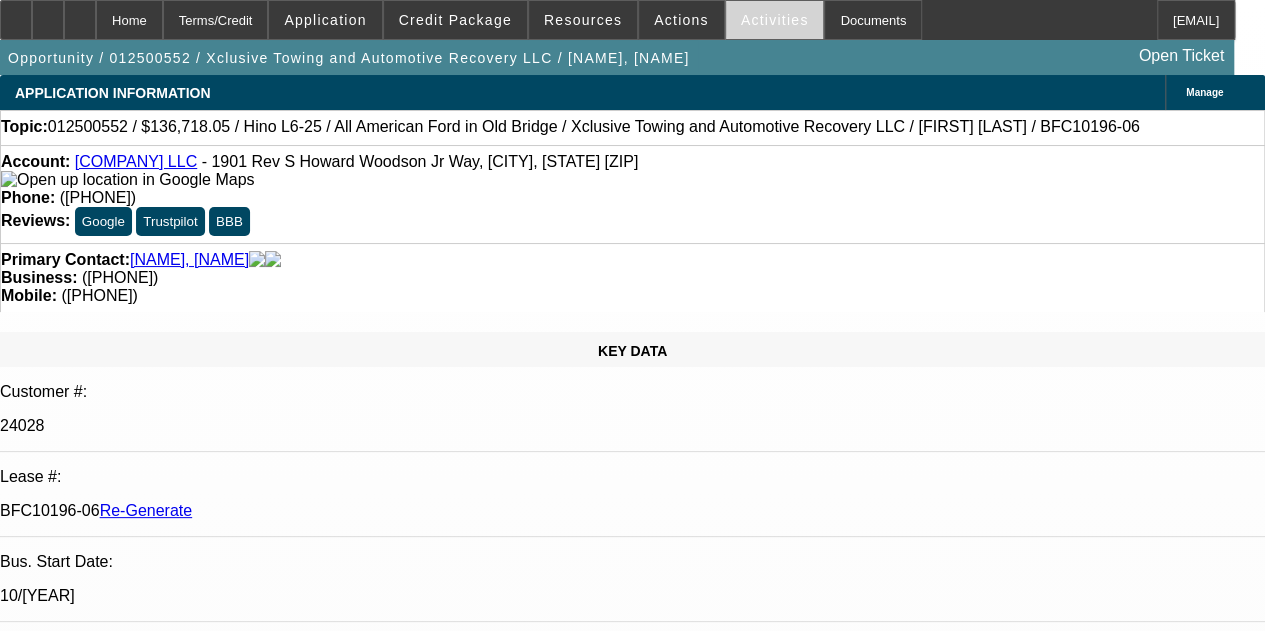 click on "Activities" at bounding box center (775, 20) 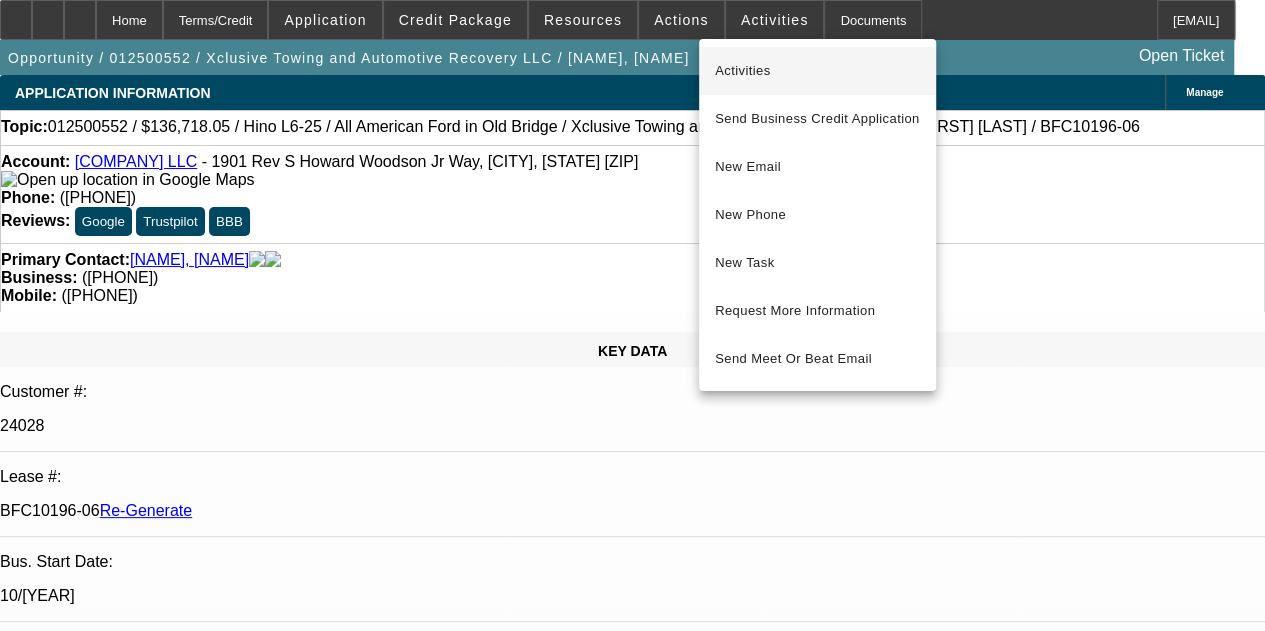 click on "Activities" at bounding box center (817, 71) 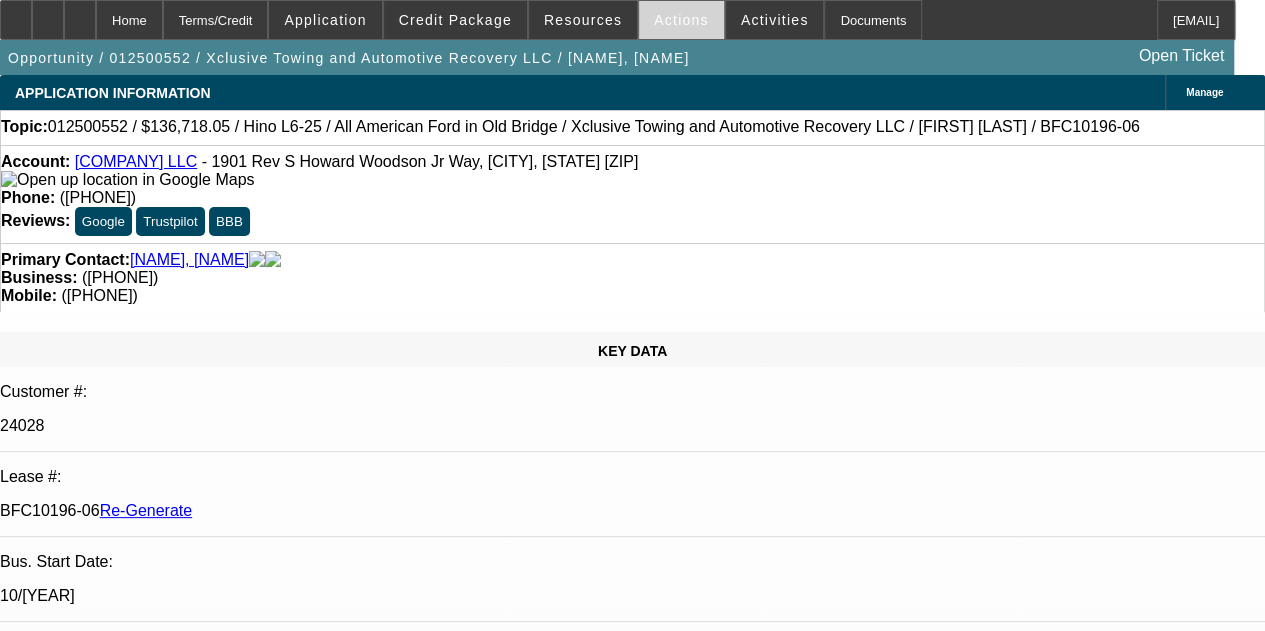 click on "Actions" at bounding box center [681, 20] 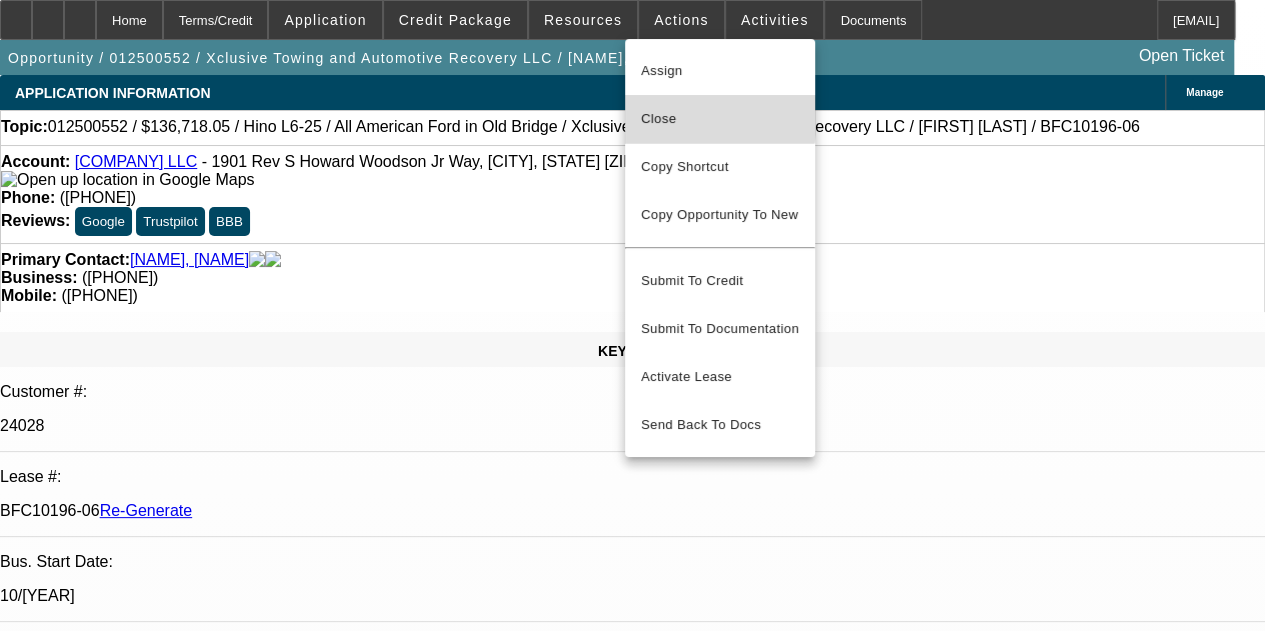 click on "Close" at bounding box center (720, 119) 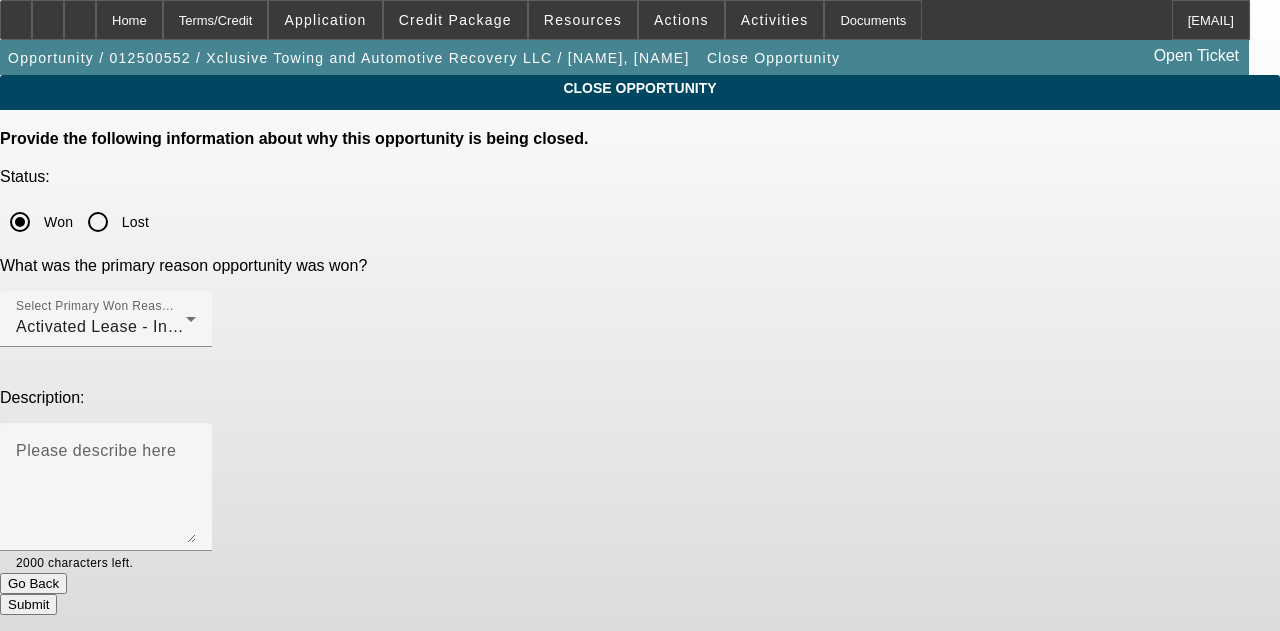 click on "Submit" at bounding box center (640, 604) 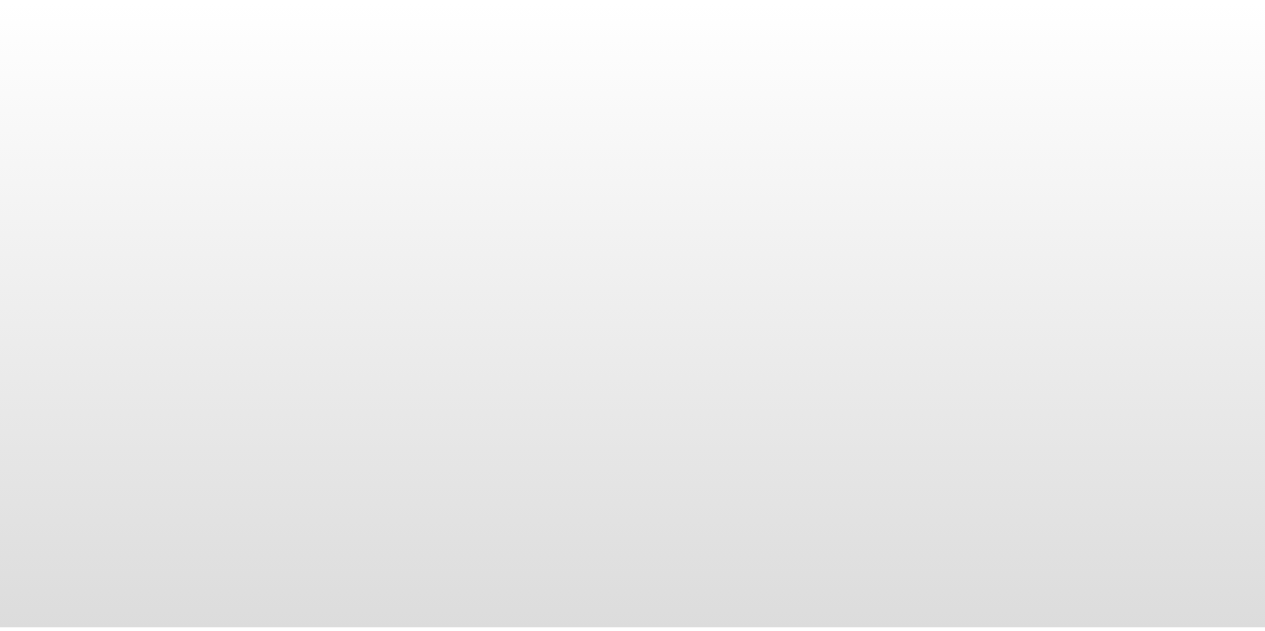 scroll, scrollTop: 0, scrollLeft: 0, axis: both 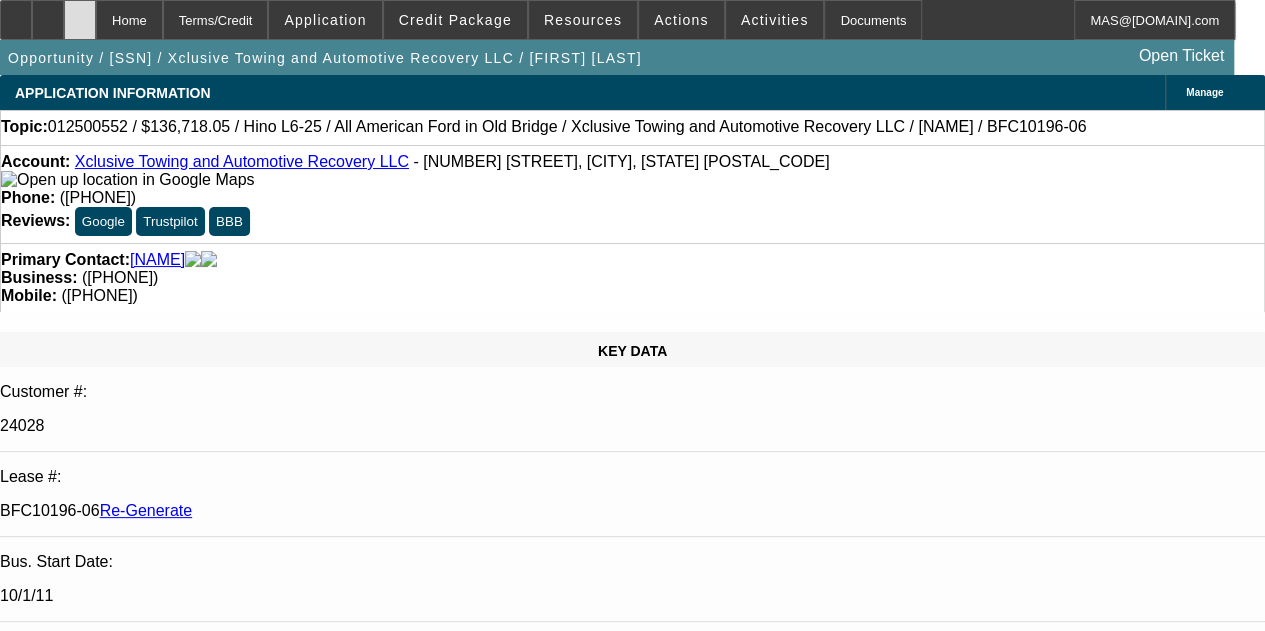 click at bounding box center (80, 13) 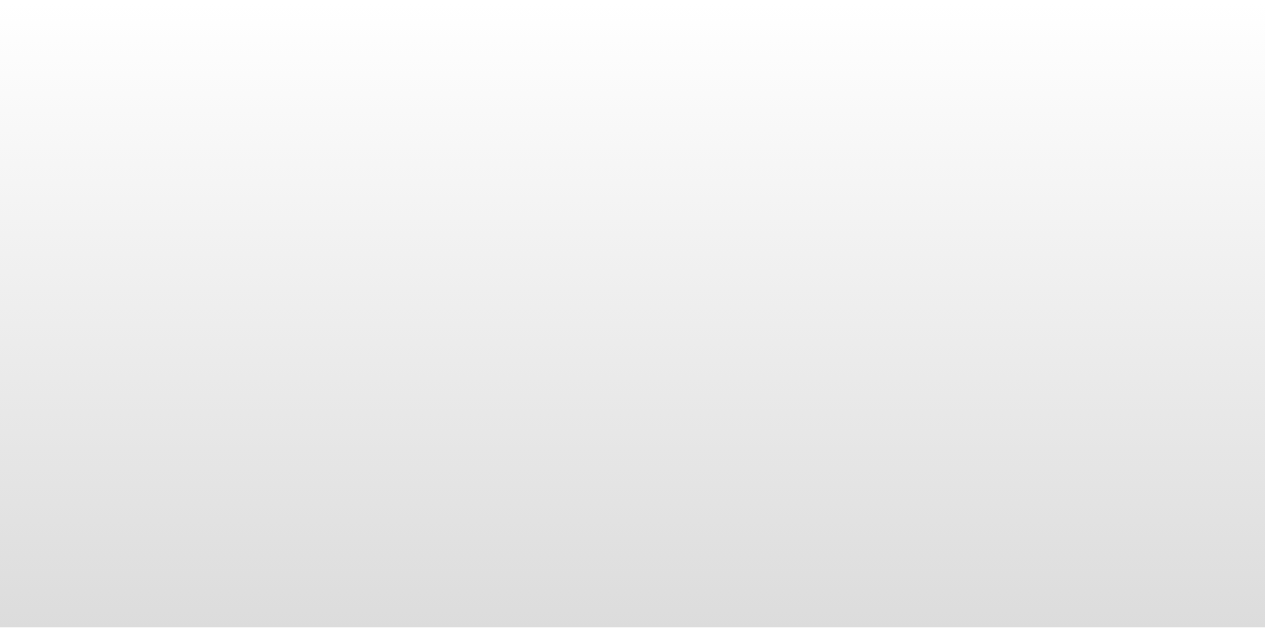 scroll, scrollTop: 0, scrollLeft: 0, axis: both 